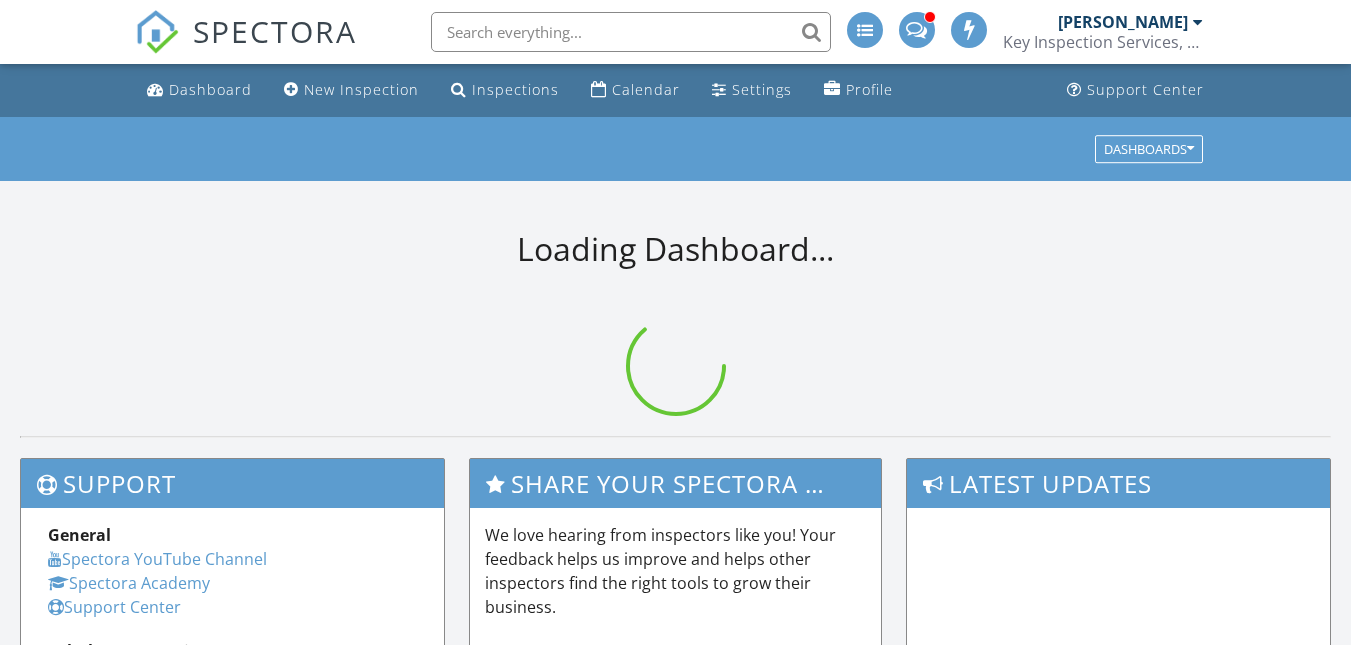 scroll, scrollTop: 0, scrollLeft: 0, axis: both 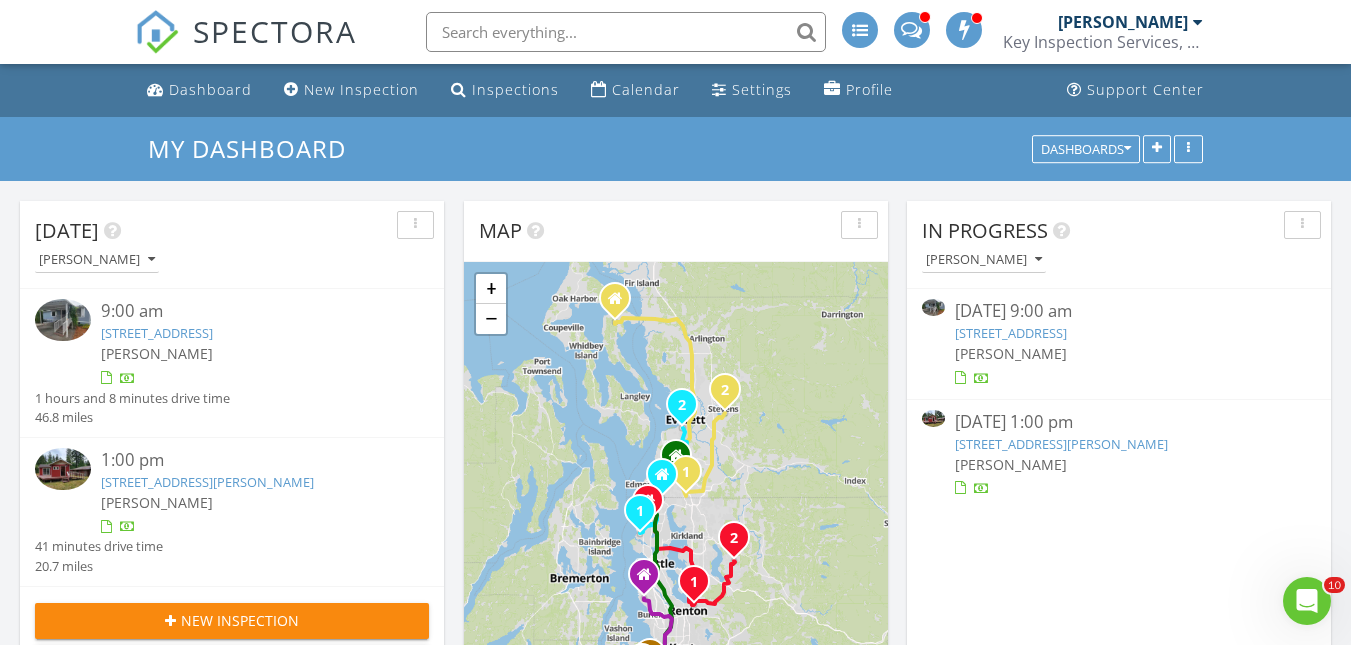 click on "23825 15th Ave SE Unit 28, Bothell, WA 98021" at bounding box center [157, 333] 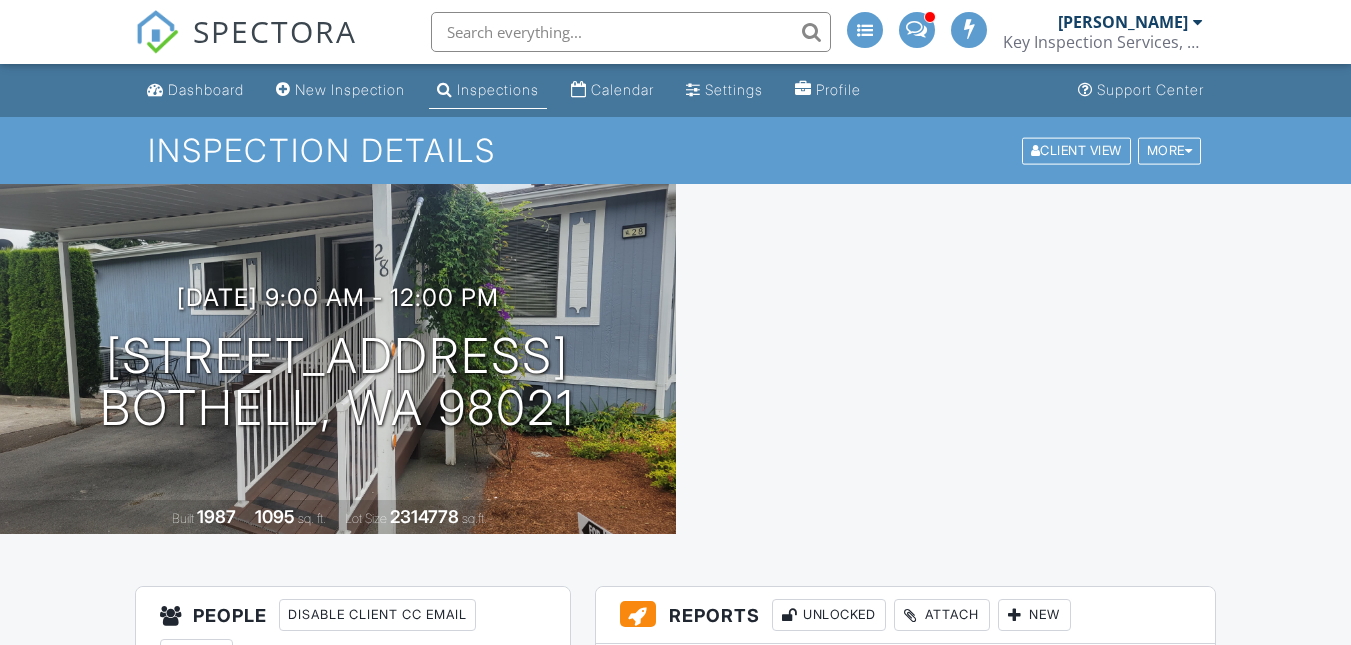 scroll, scrollTop: 0, scrollLeft: 0, axis: both 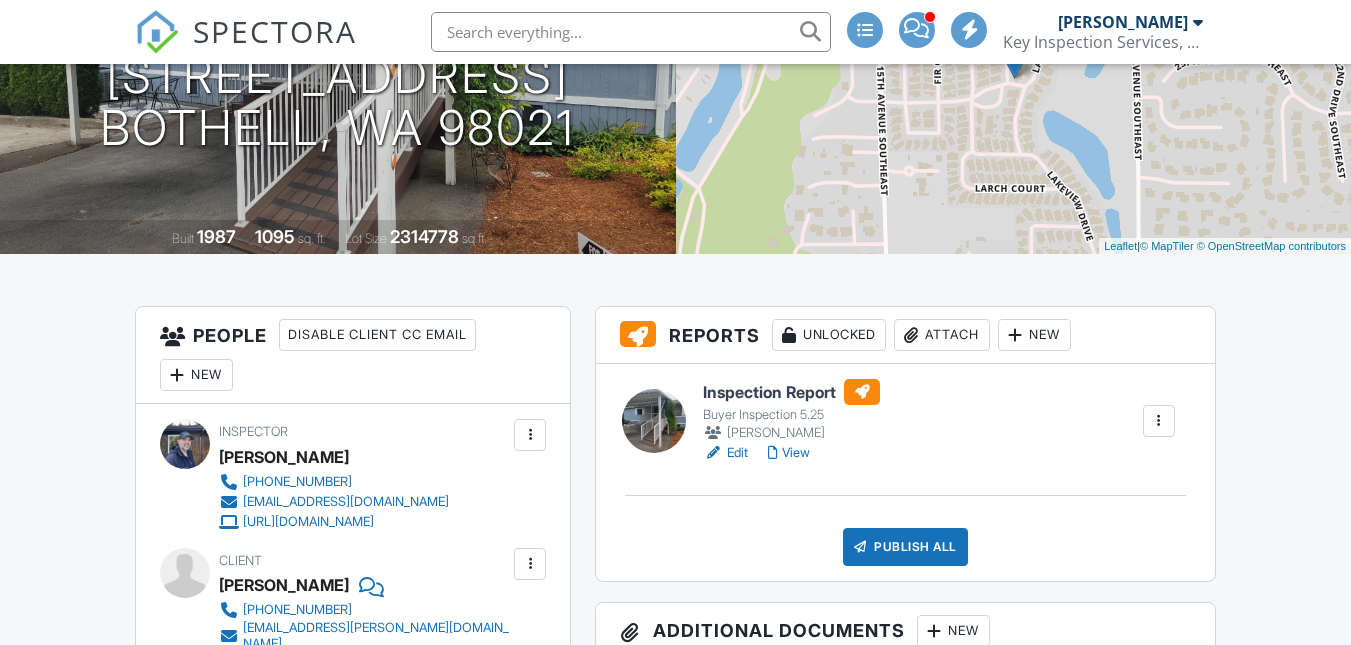 click on "View" at bounding box center [789, 453] 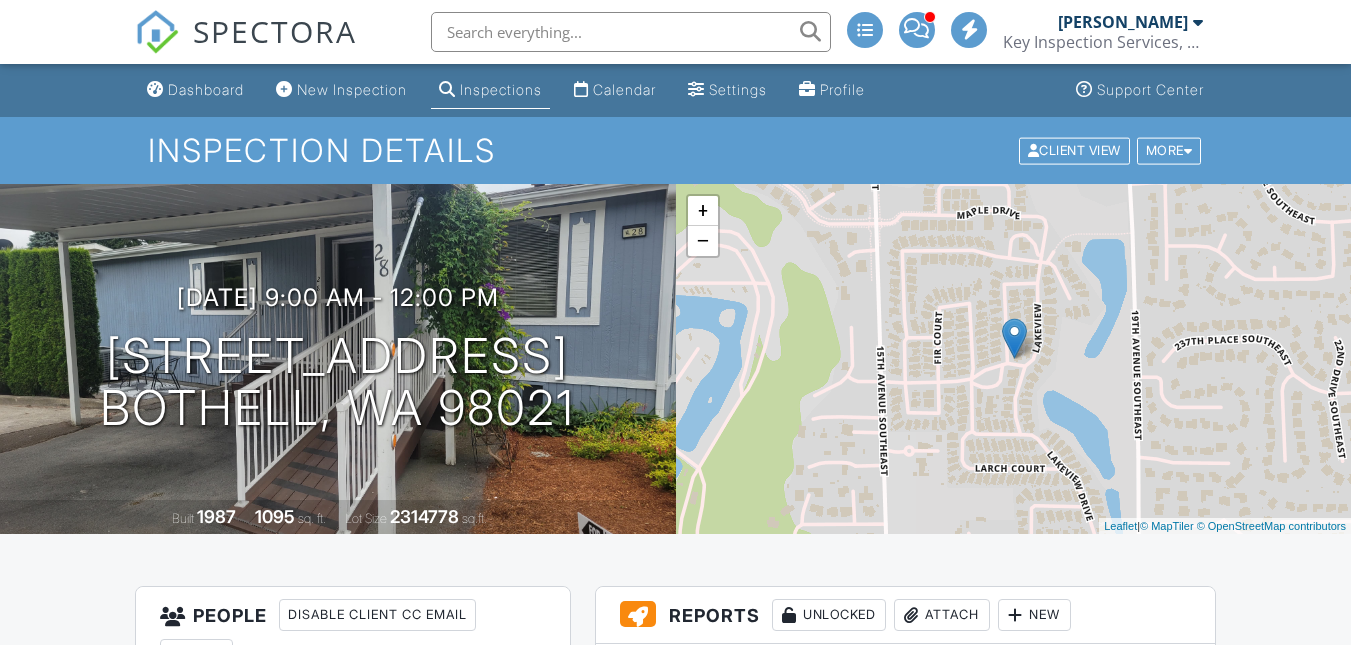 scroll, scrollTop: 280, scrollLeft: 0, axis: vertical 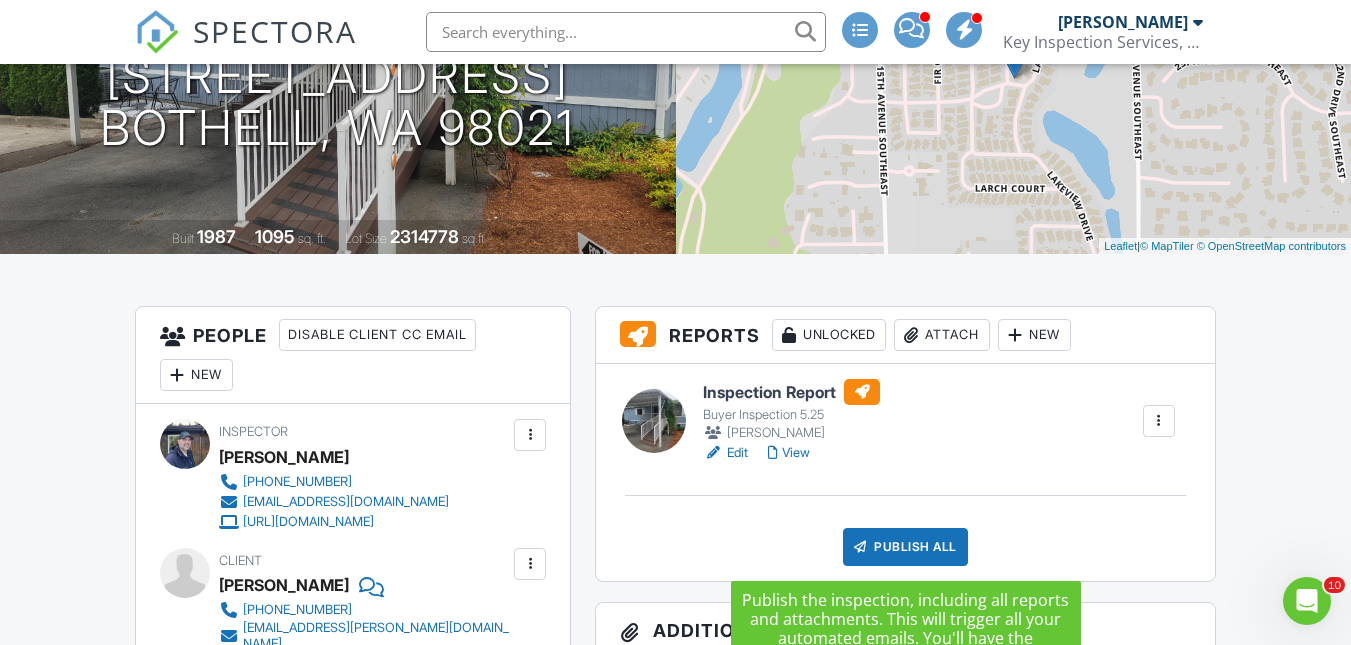 click at bounding box center [860, 547] 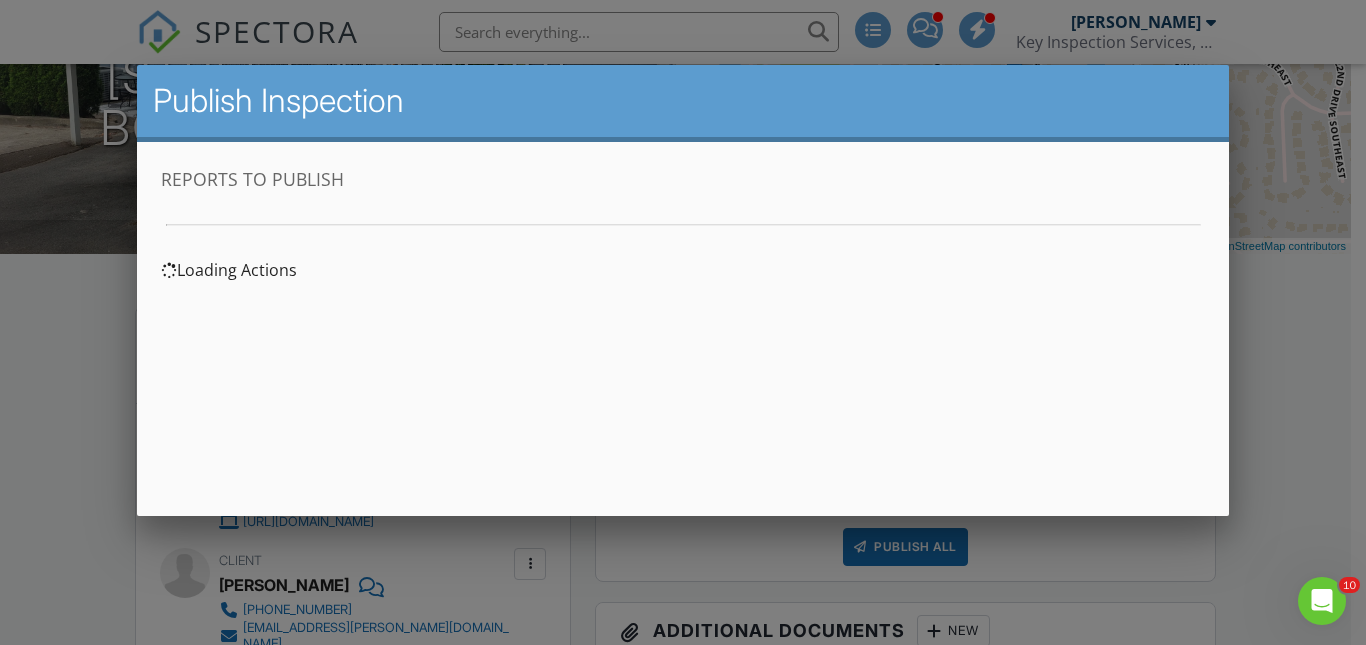 scroll, scrollTop: 0, scrollLeft: 0, axis: both 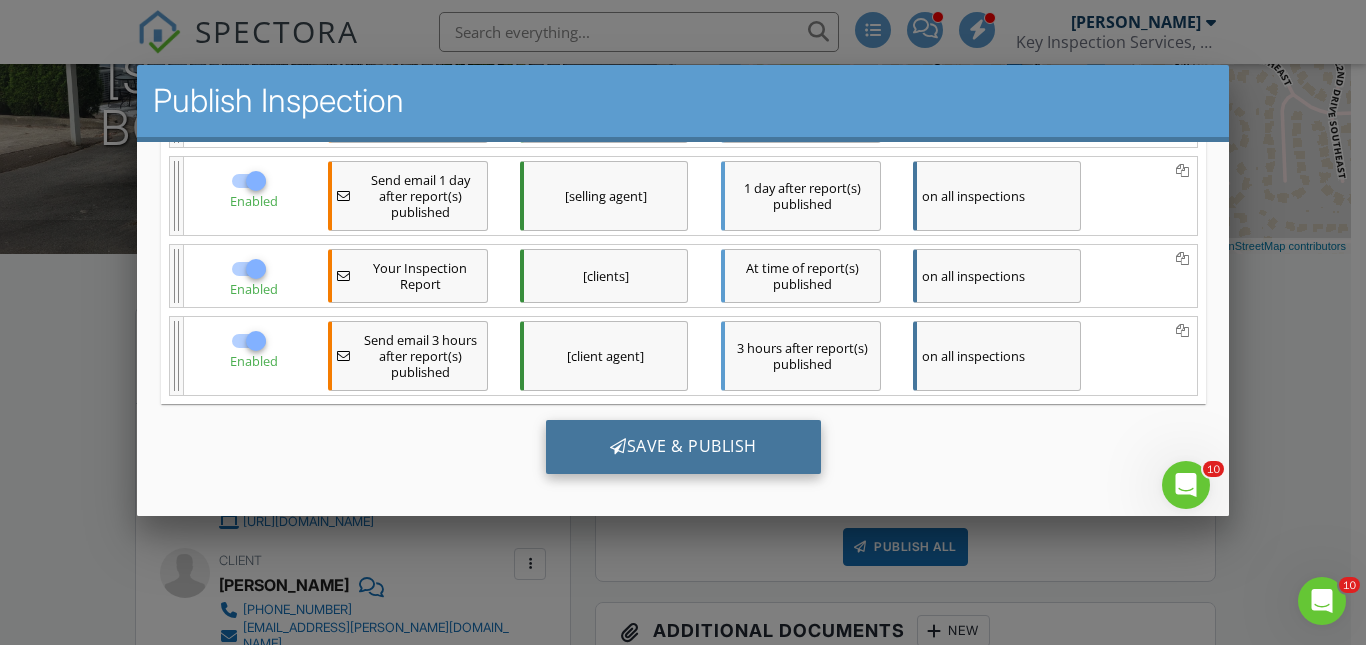 click on "Save & Publish" at bounding box center [682, 446] 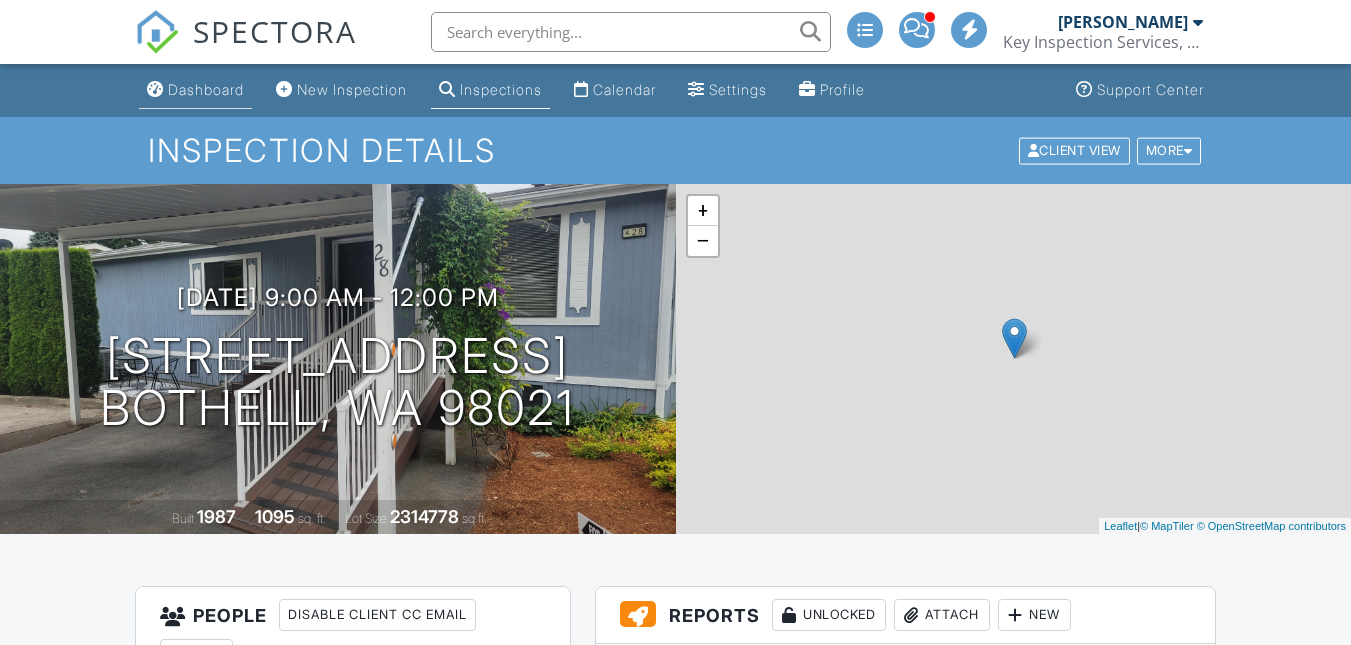 scroll, scrollTop: 0, scrollLeft: 0, axis: both 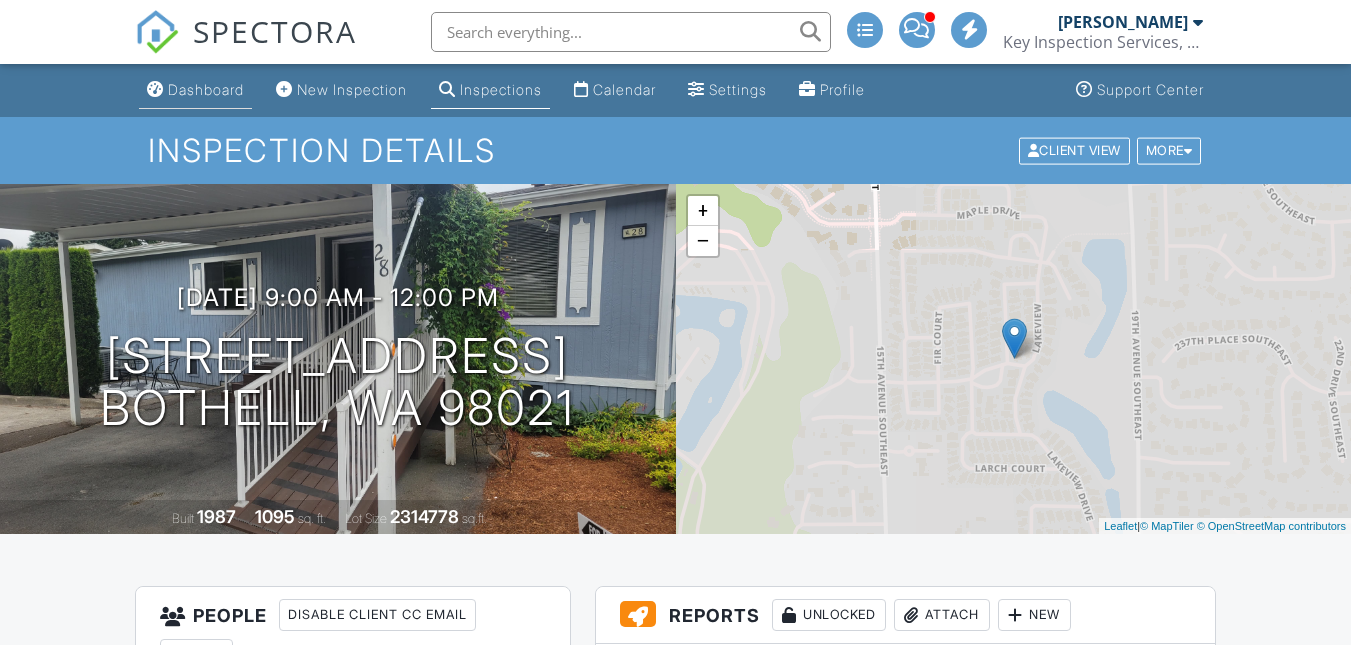 click on "Dashboard" at bounding box center (206, 89) 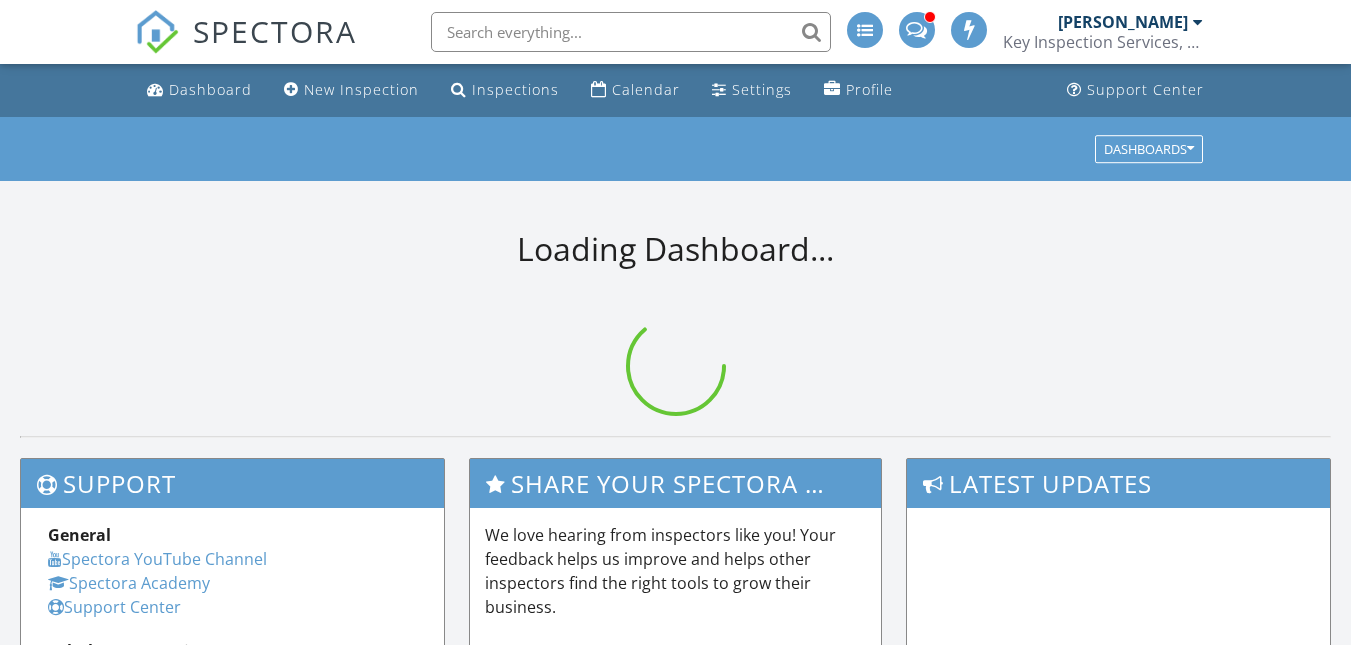 scroll, scrollTop: 0, scrollLeft: 0, axis: both 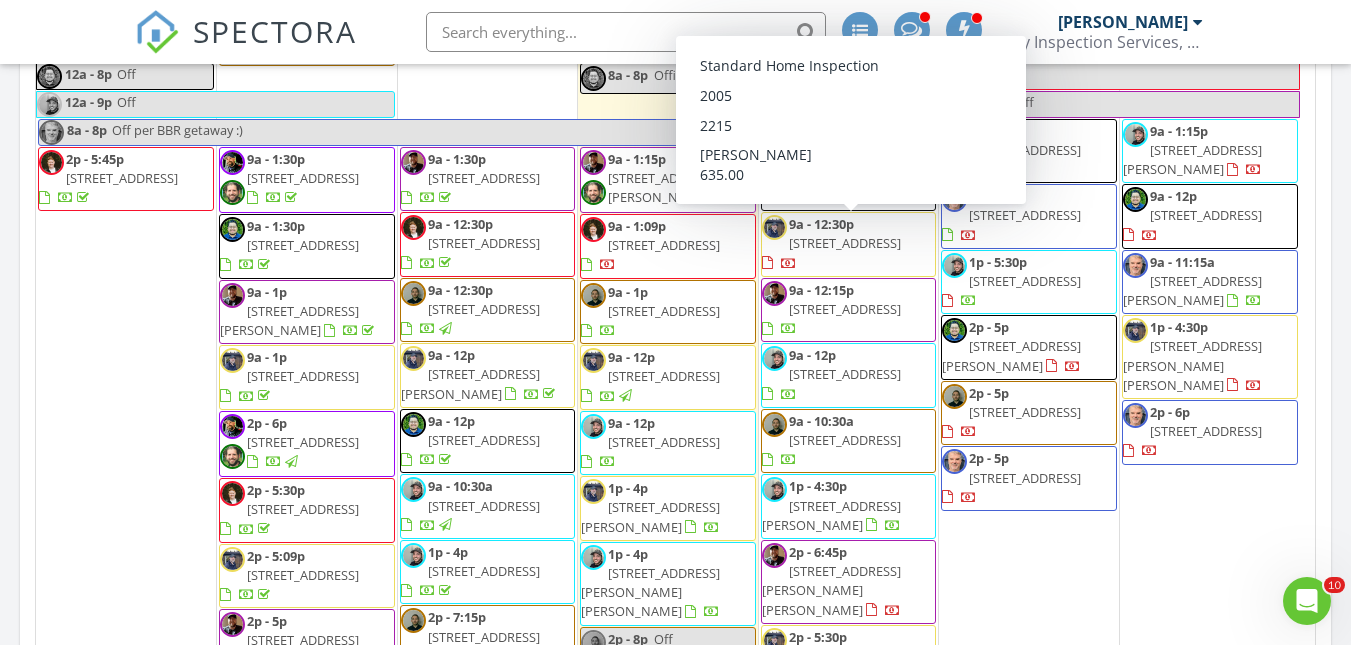 click on "12
9a - 1:15p
[STREET_ADDRESS][PERSON_NAME]
9a - 12p
[STREET_ADDRESS]
9a - 11:15a
[STREET_ADDRESS][PERSON_NAME]
1p - 4:30p
[STREET_ADDRESS][PERSON_NAME]
2p - 6p
[STREET_ADDRESS]" at bounding box center (1210, 500) 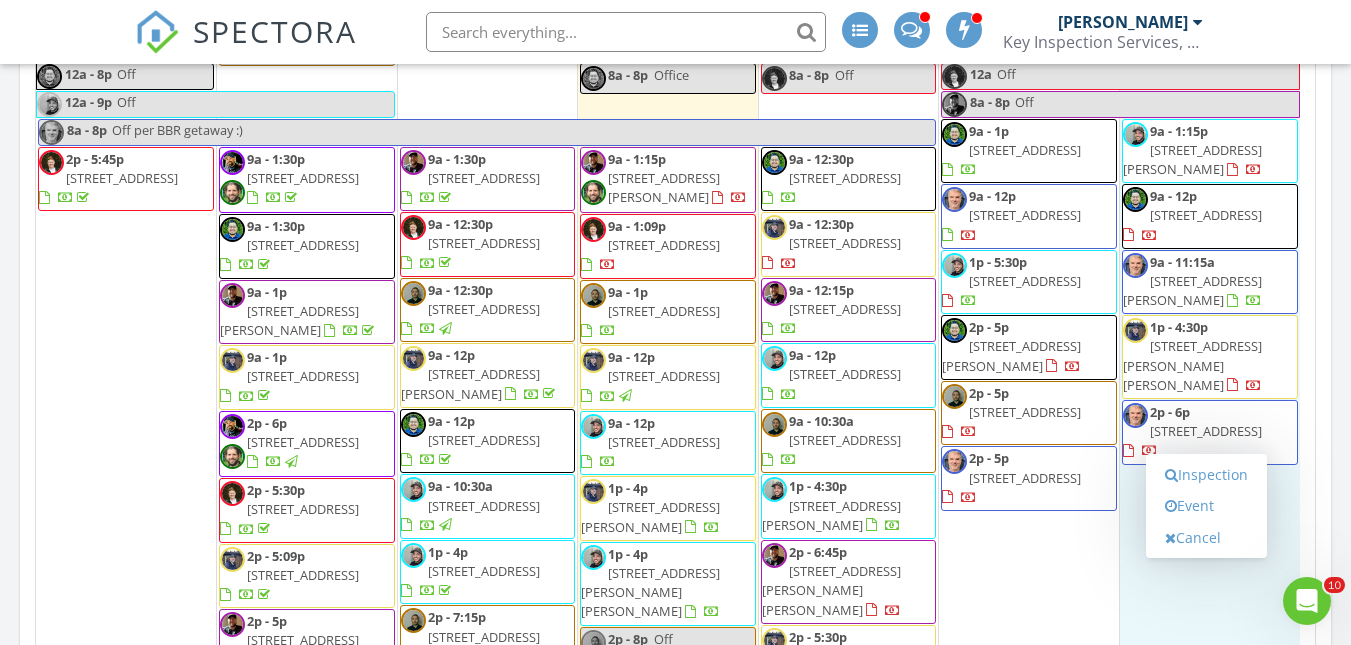 click on "Inspection
Event
Cancel" at bounding box center [1206, 506] 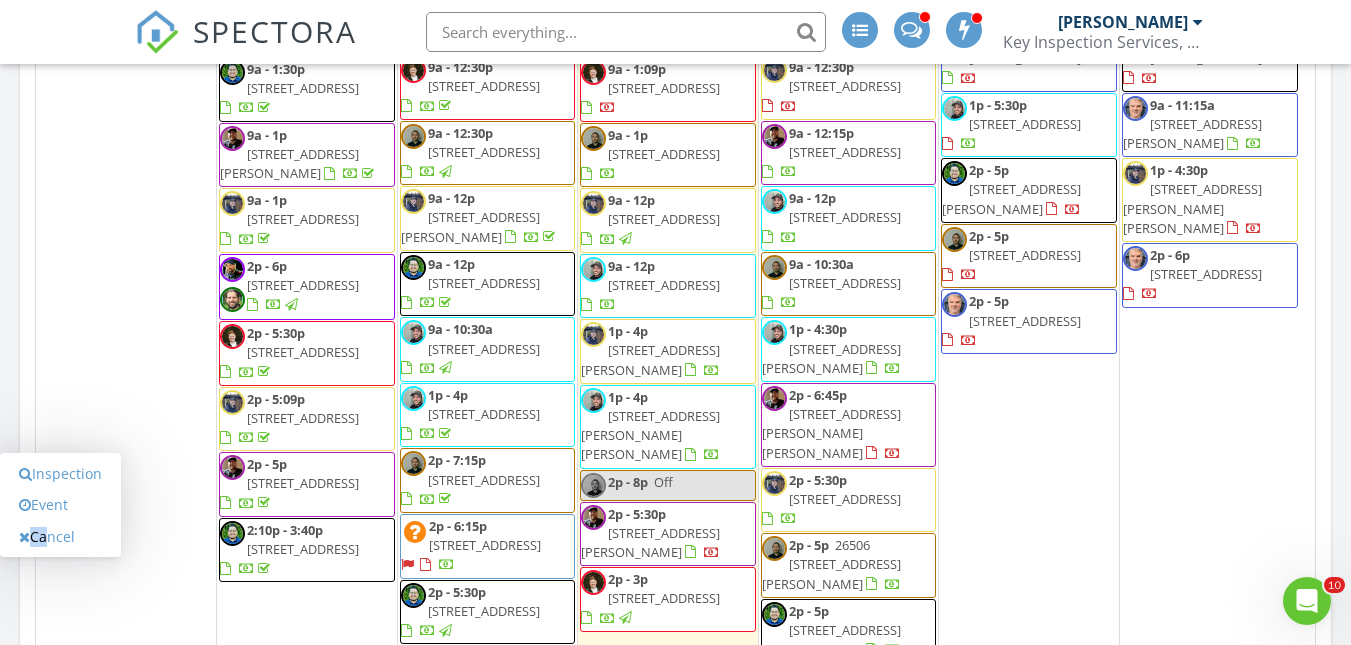 scroll, scrollTop: 190, scrollLeft: 0, axis: vertical 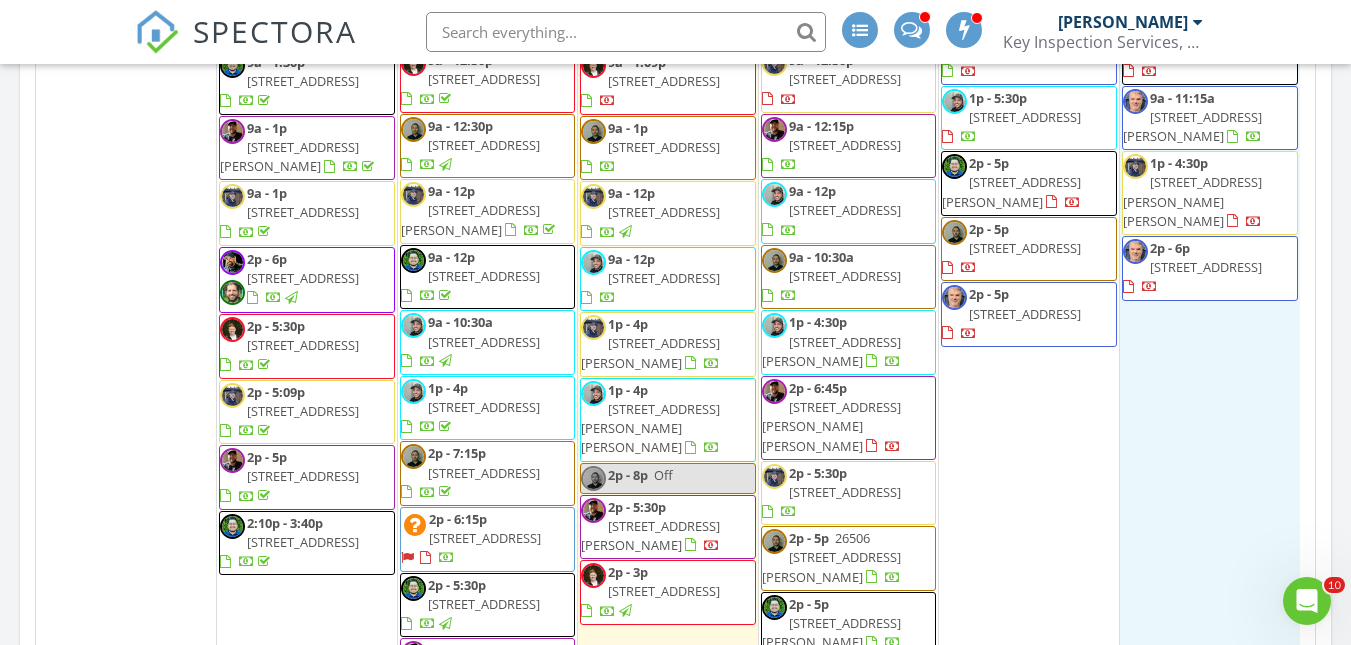click on "12
9a - 1:15p
13720 NE 123rd Wy 106, Redmond 98052
9a - 12p
15930 NE 15th St, Bellevue 98008
9a - 11:15a
21120 77th Pl W 104, Edmonds 98026
1p - 4:30p
10430 34th Dr SE , Everett 98208
2p - 6p
5903 117th Pl SW, Mukilteo 98275" at bounding box center [1210, 336] 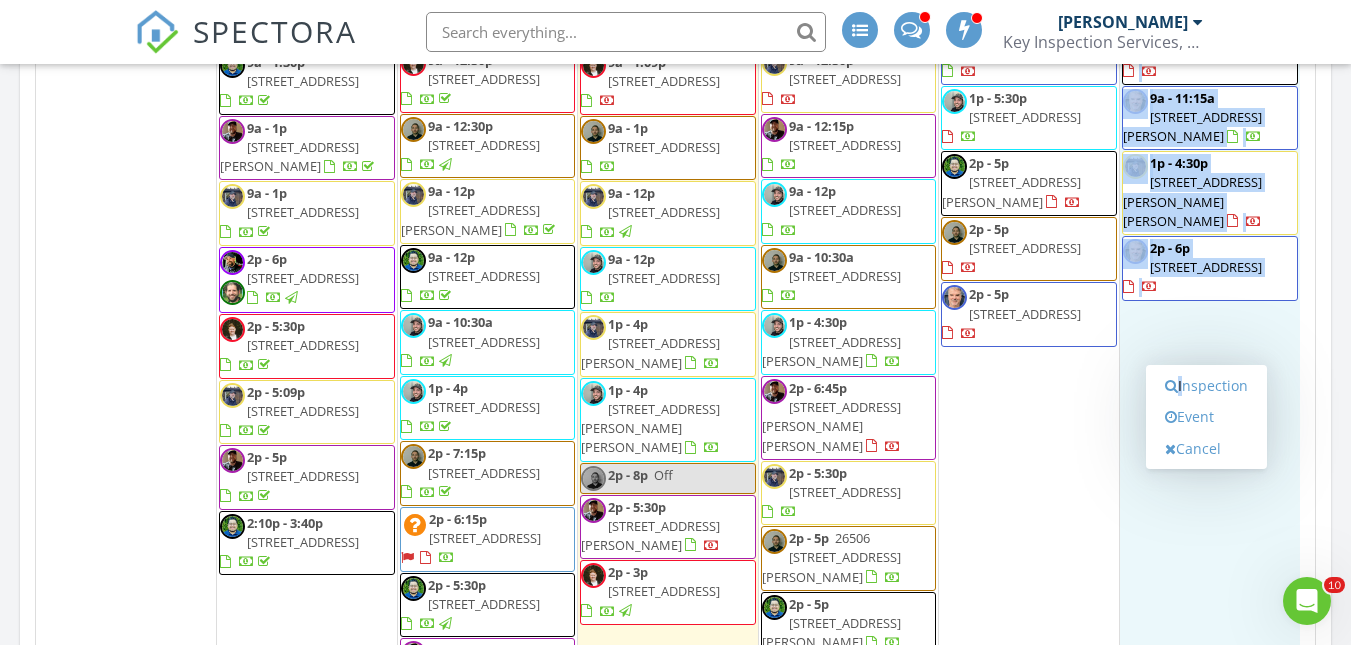 click on "SPECTORA
Justin  Atchley
Key Inspection Services, LLC
Role:
Inspector
Change Role
Dashboard
New Inspection
Inspections
Calendar
Conversations
Tasks
Reporting
Equipment
Settings
What's New
Sign Out
Change Active Role
Your account has more than one possible role. Please choose how you'd like to view the site:
Company/Agency
City
Role
Dashboard
New Inspection
Inspections
Calendar
Settings
Profile
Support Center
Refresh
Delete
Shows a team calendar of inspections and events.
All Inspectors" at bounding box center (675, 322) 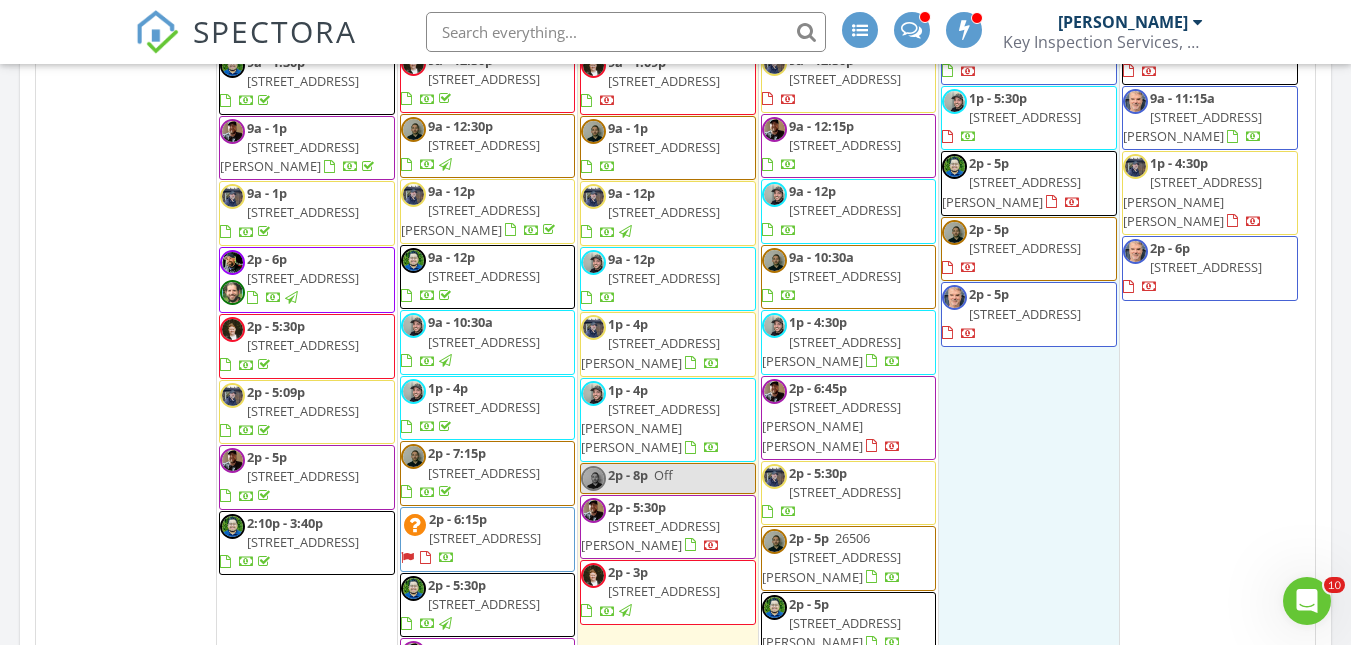 click on "11
12a
Off
8a - 8p
Off
9a - 1p
2711 20th Ave NE, Issaquah 98029
9a - 12p
6905 Flora Ave S B, Seattle 98108
1p - 5:30p
3927 Park Ave N, Renton 98056
2p - 5p
23910 Northeast 112th Place, Redmond 98053" at bounding box center [1029, 336] 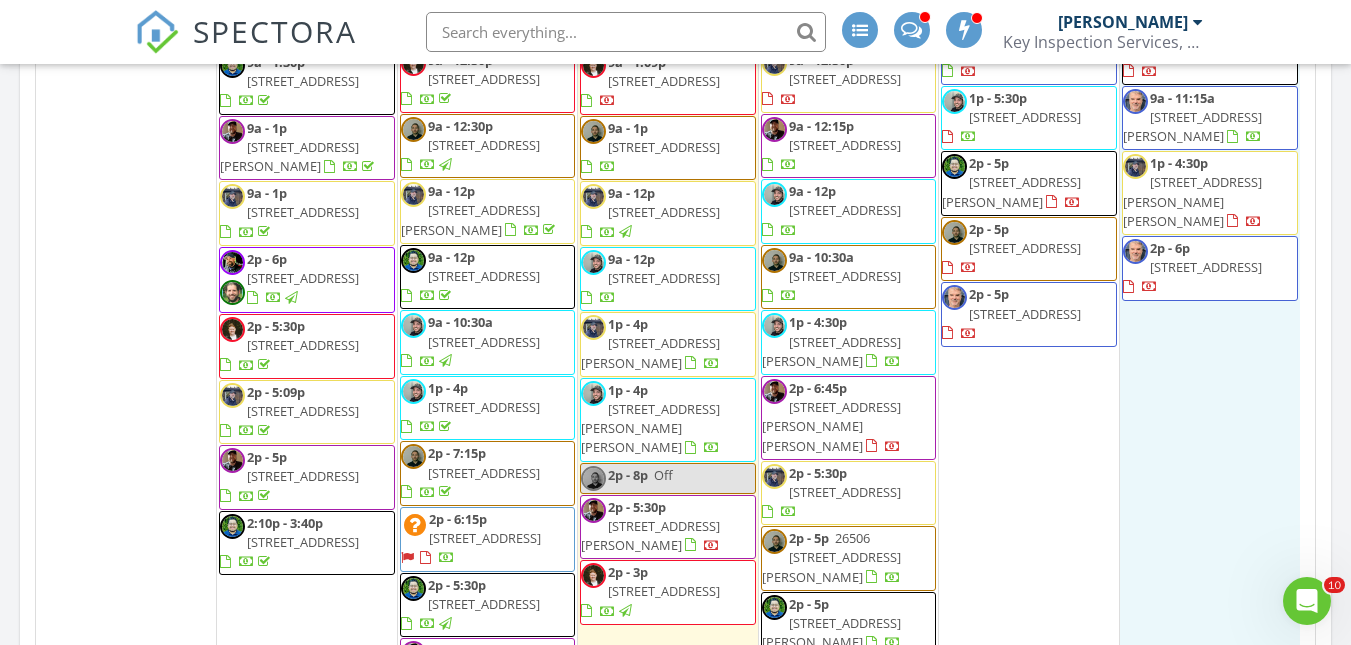 click on "12
9a - 1:15p
13720 NE 123rd Wy 106, Redmond 98052
9a - 12p
15930 NE 15th St, Bellevue 98008
9a - 11:15a
21120 77th Pl W 104, Edmonds 98026
1p - 4:30p
10430 34th Dr SE , Everett 98208
2p - 6p
5903 117th Pl SW, Mukilteo 98275" at bounding box center [1210, 336] 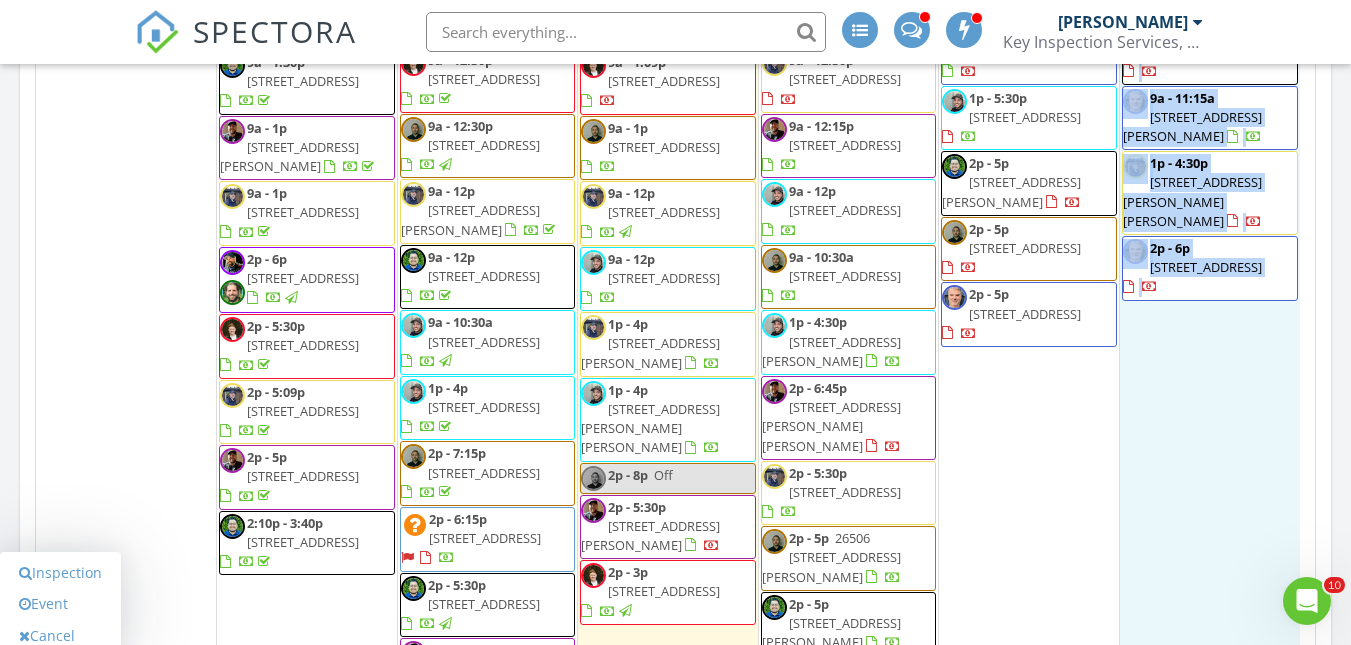 scroll, scrollTop: 0, scrollLeft: 0, axis: both 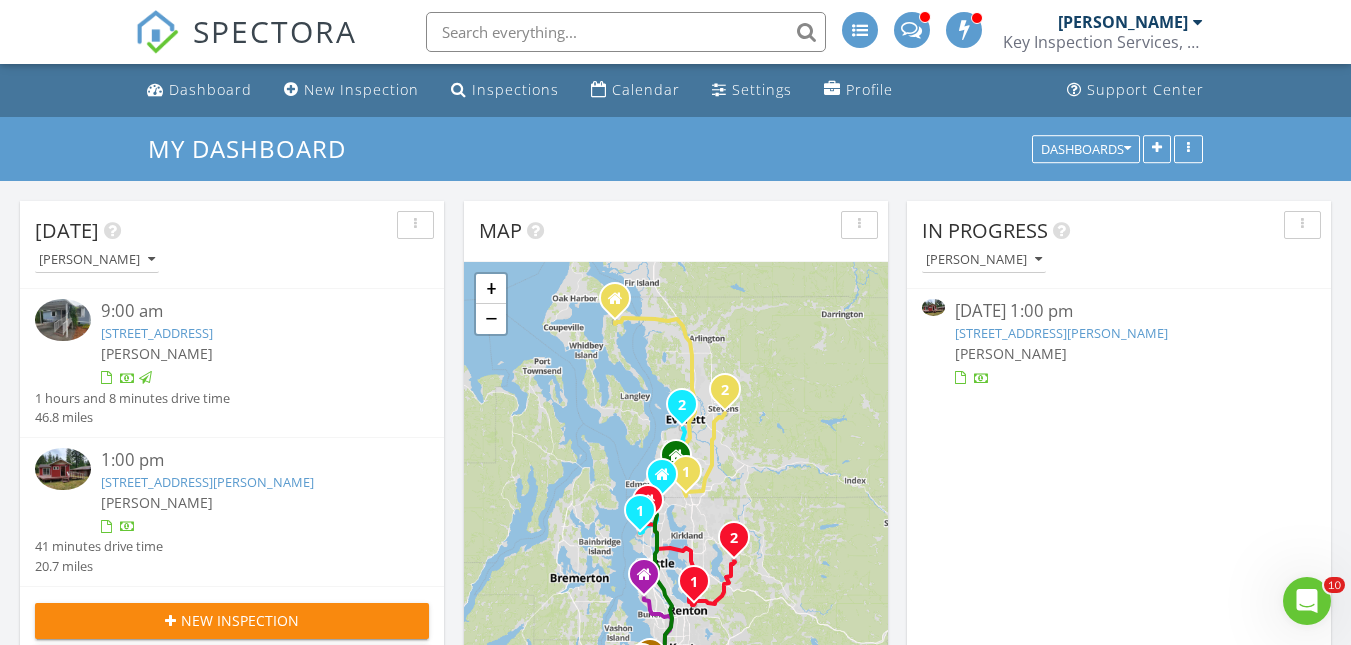 click on "12813 2nd St SE, Lake Stevens, WA 98258" at bounding box center (207, 482) 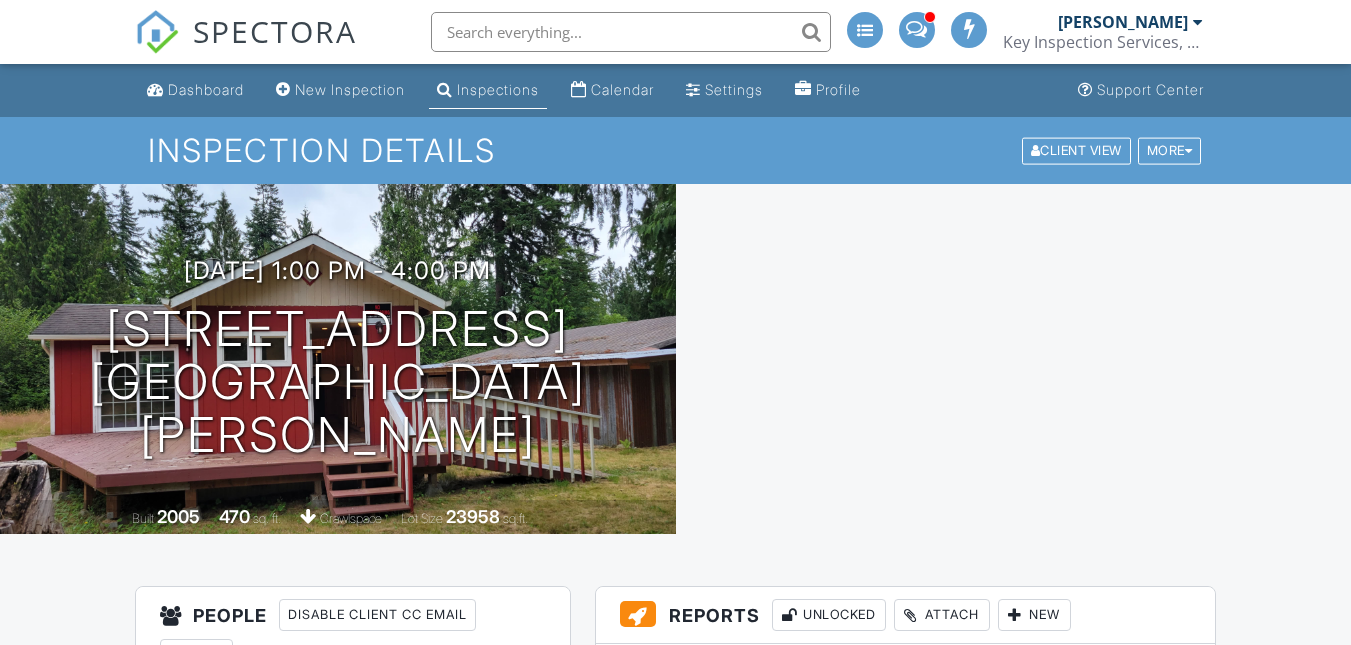 scroll, scrollTop: 0, scrollLeft: 0, axis: both 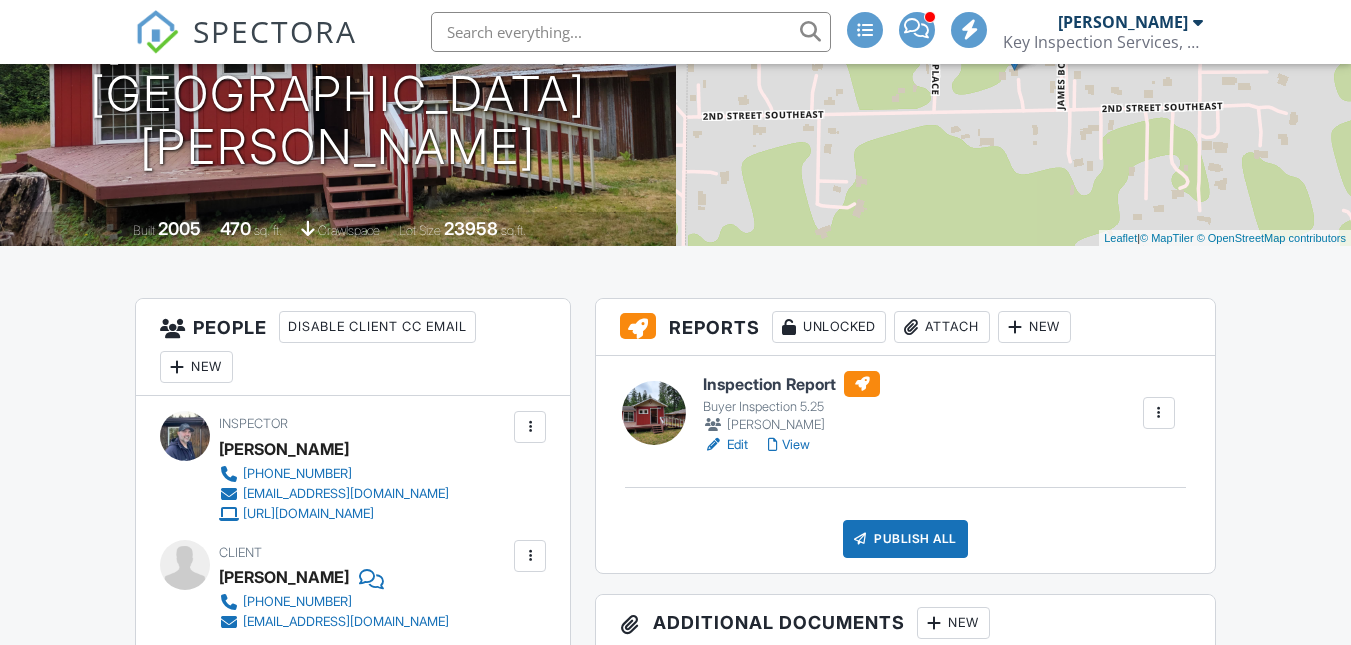 click on "View" at bounding box center [789, 445] 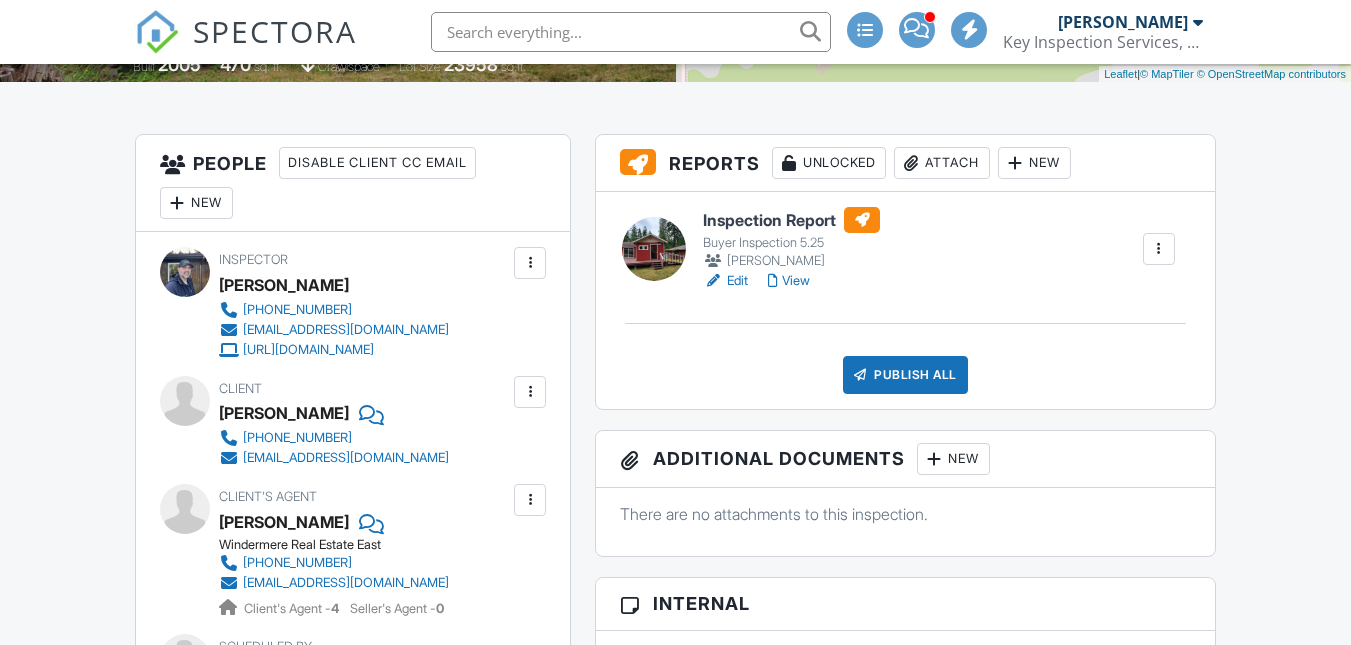scroll, scrollTop: 452, scrollLeft: 0, axis: vertical 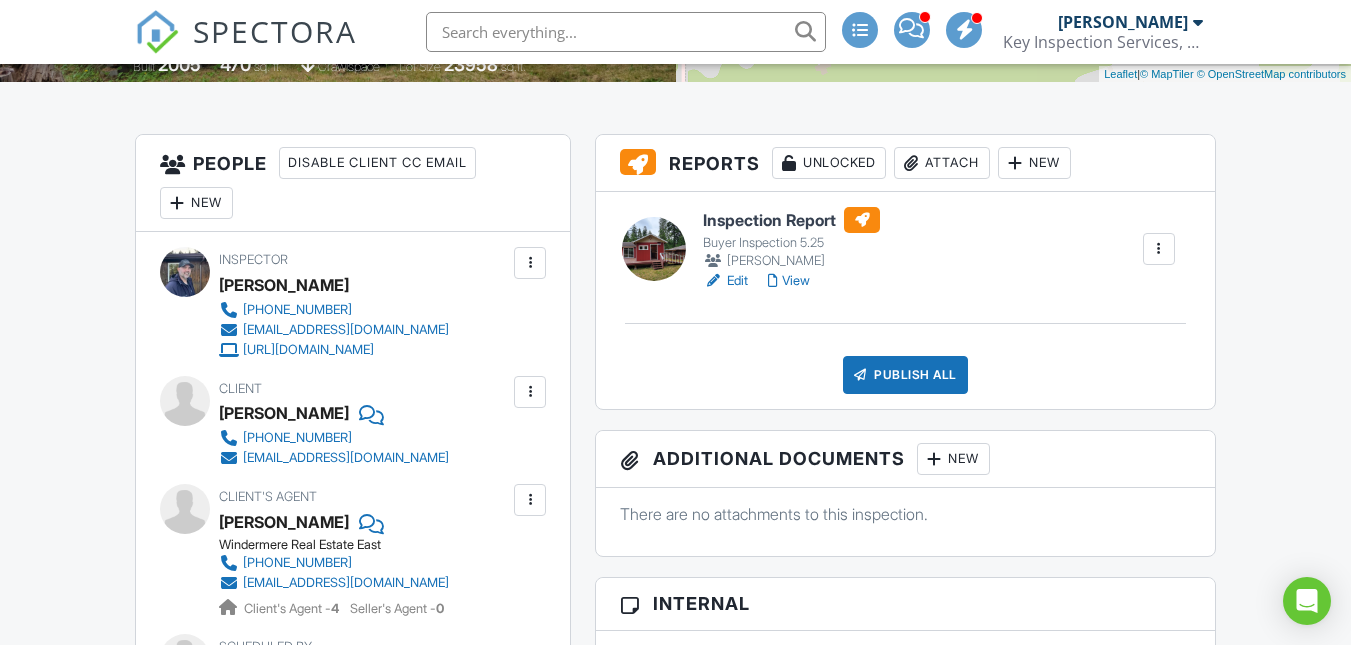 click on "Publish All" at bounding box center (905, 375) 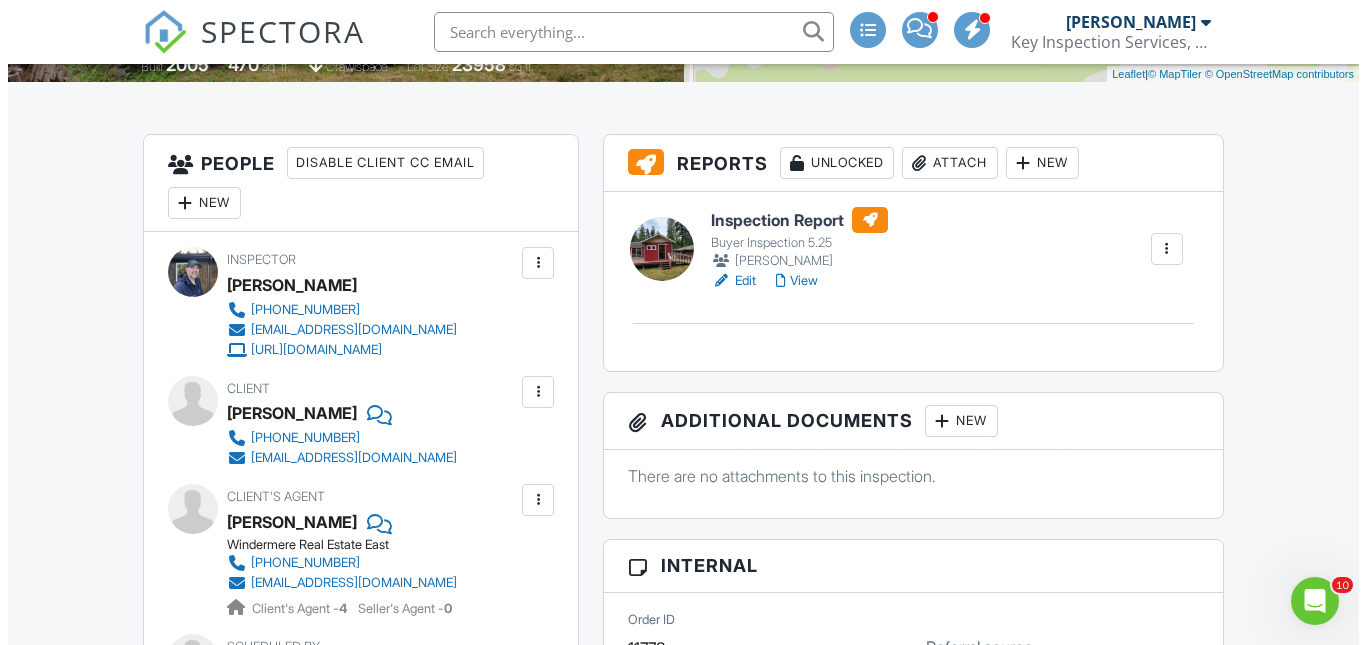 scroll, scrollTop: 0, scrollLeft: 0, axis: both 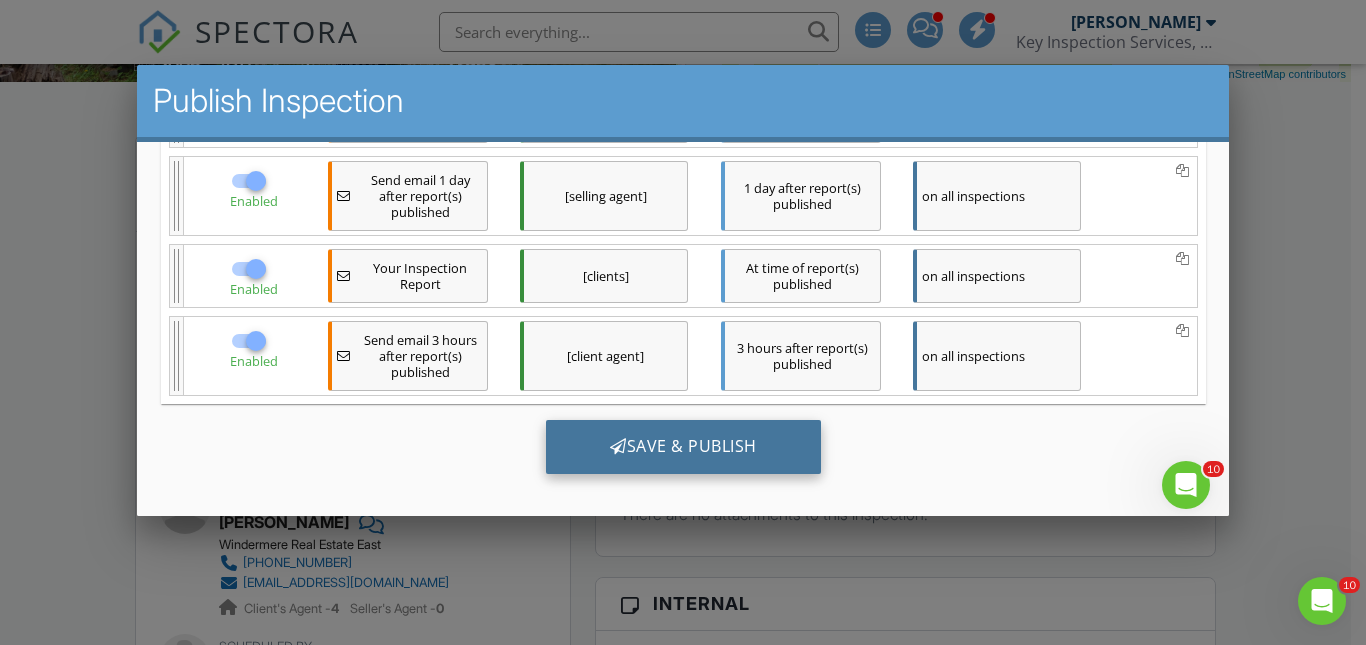 click on "Save & Publish" at bounding box center (682, 446) 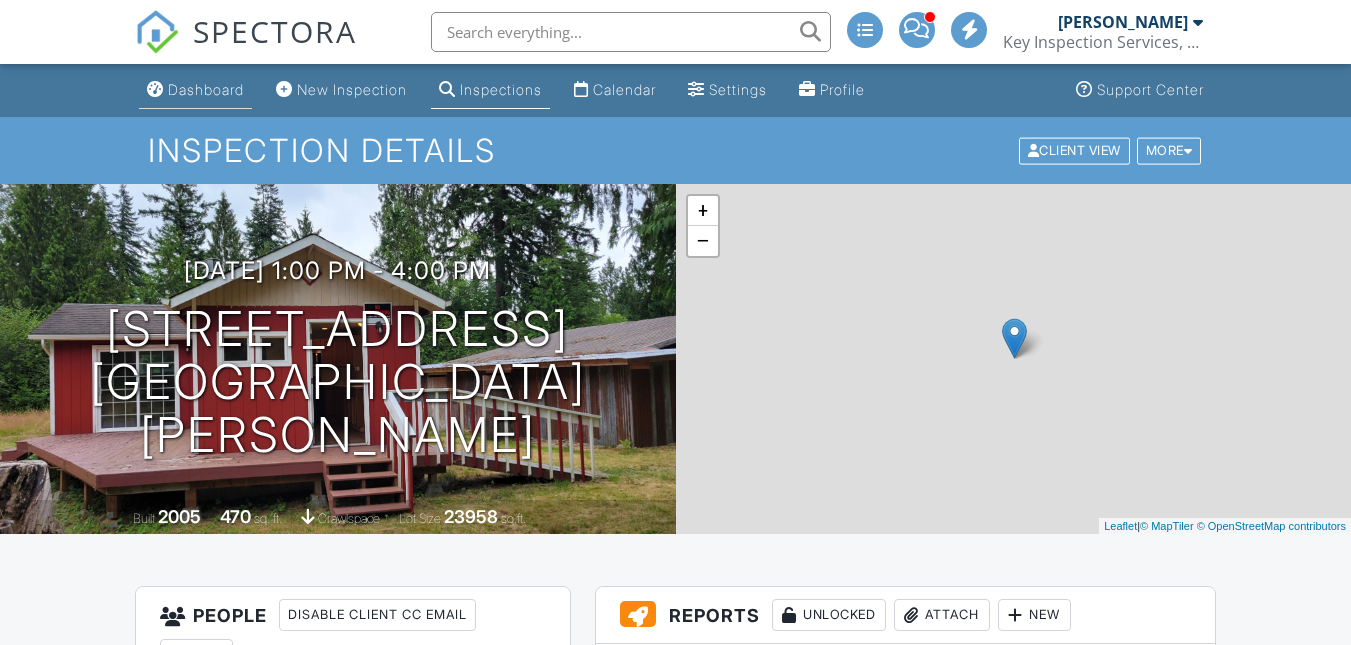scroll, scrollTop: 0, scrollLeft: 0, axis: both 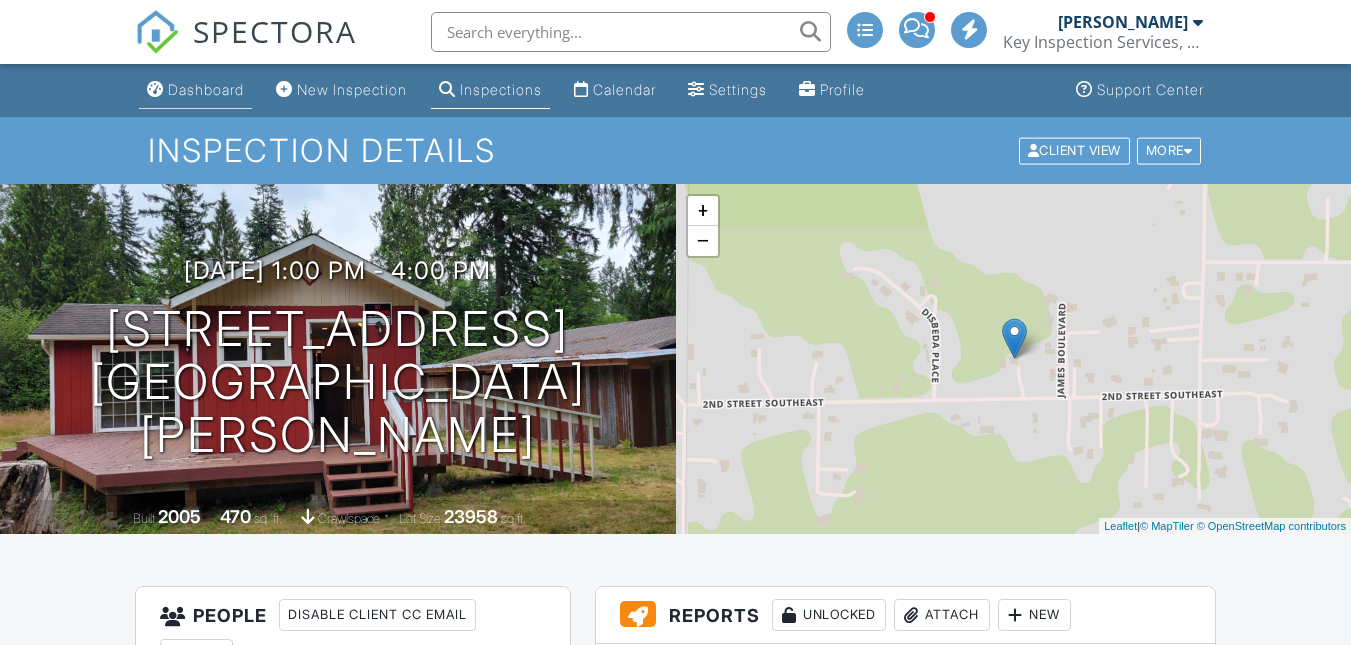 click on "Dashboard" at bounding box center [206, 89] 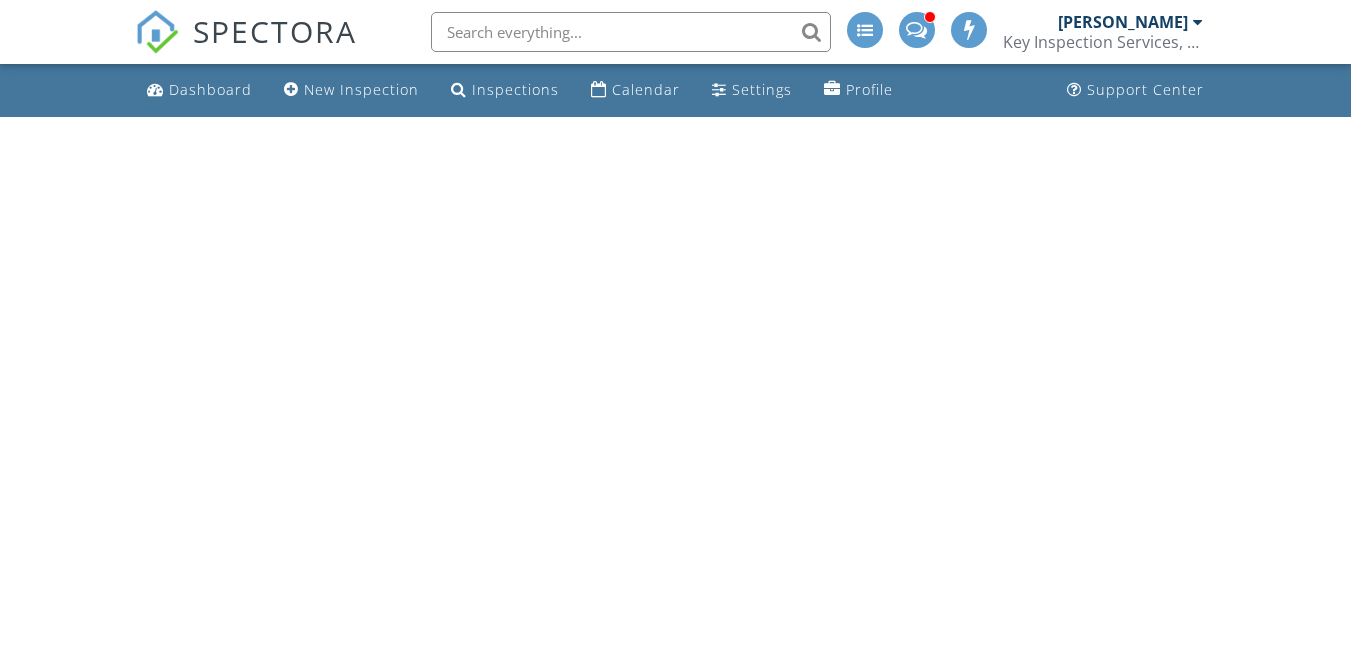 scroll, scrollTop: 0, scrollLeft: 0, axis: both 